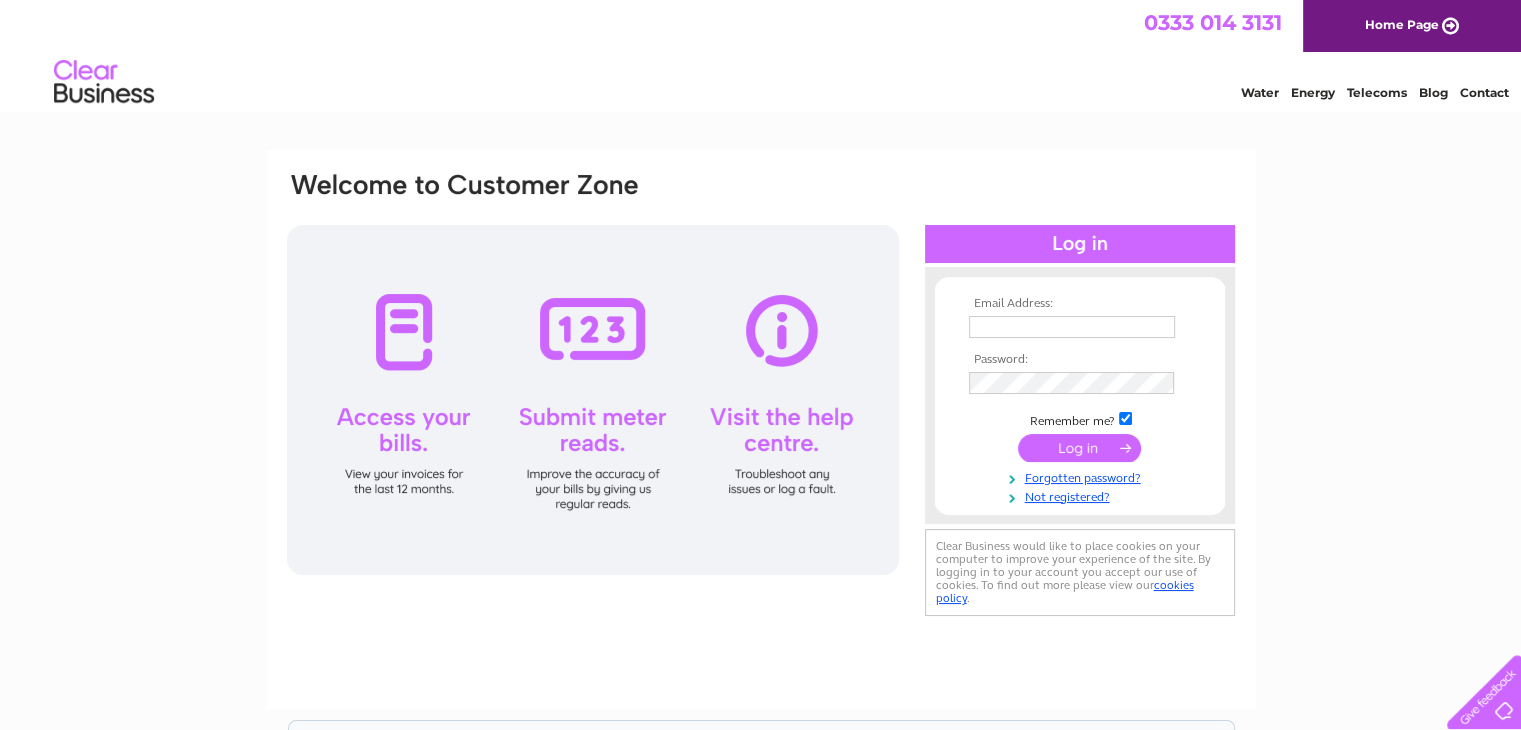 scroll, scrollTop: 0, scrollLeft: 0, axis: both 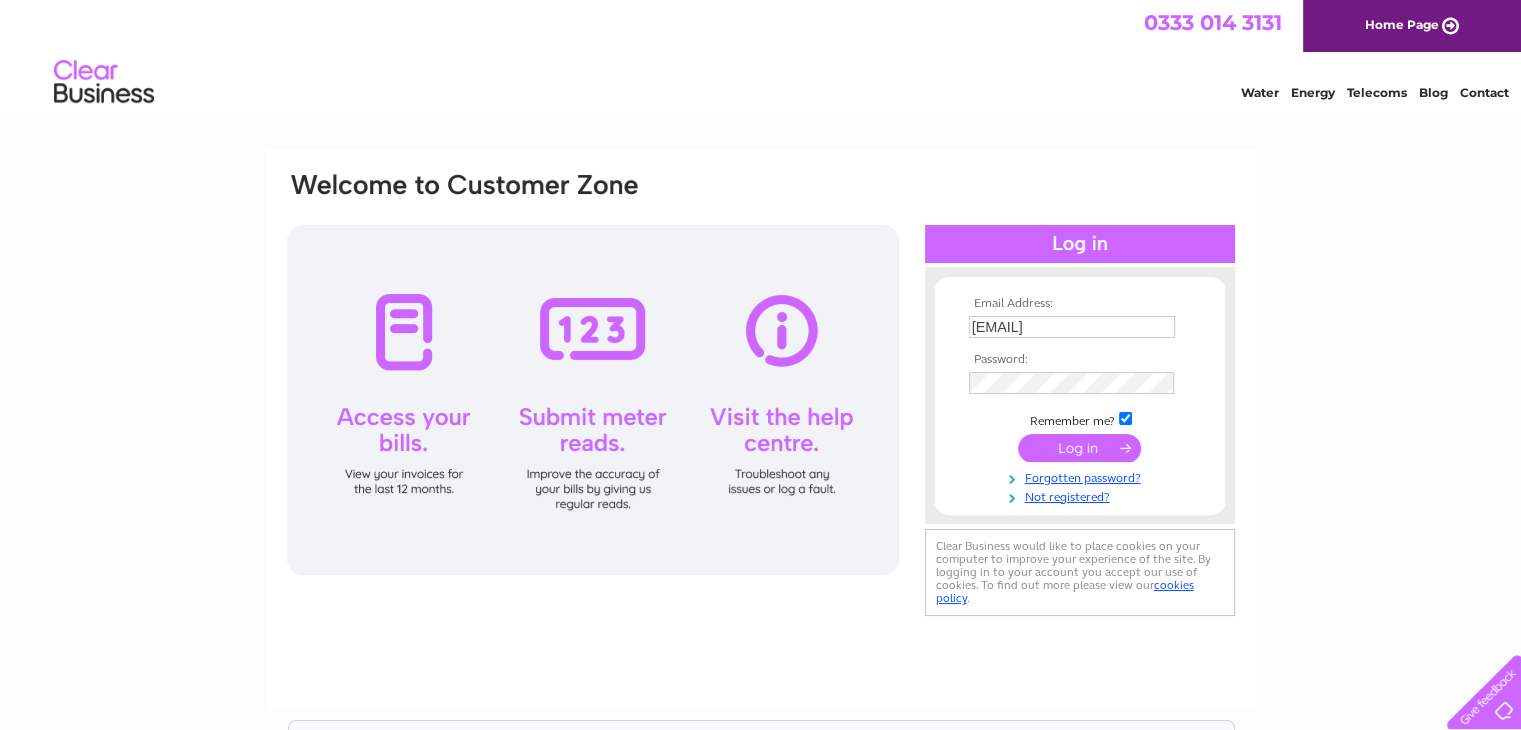 click at bounding box center (1079, 448) 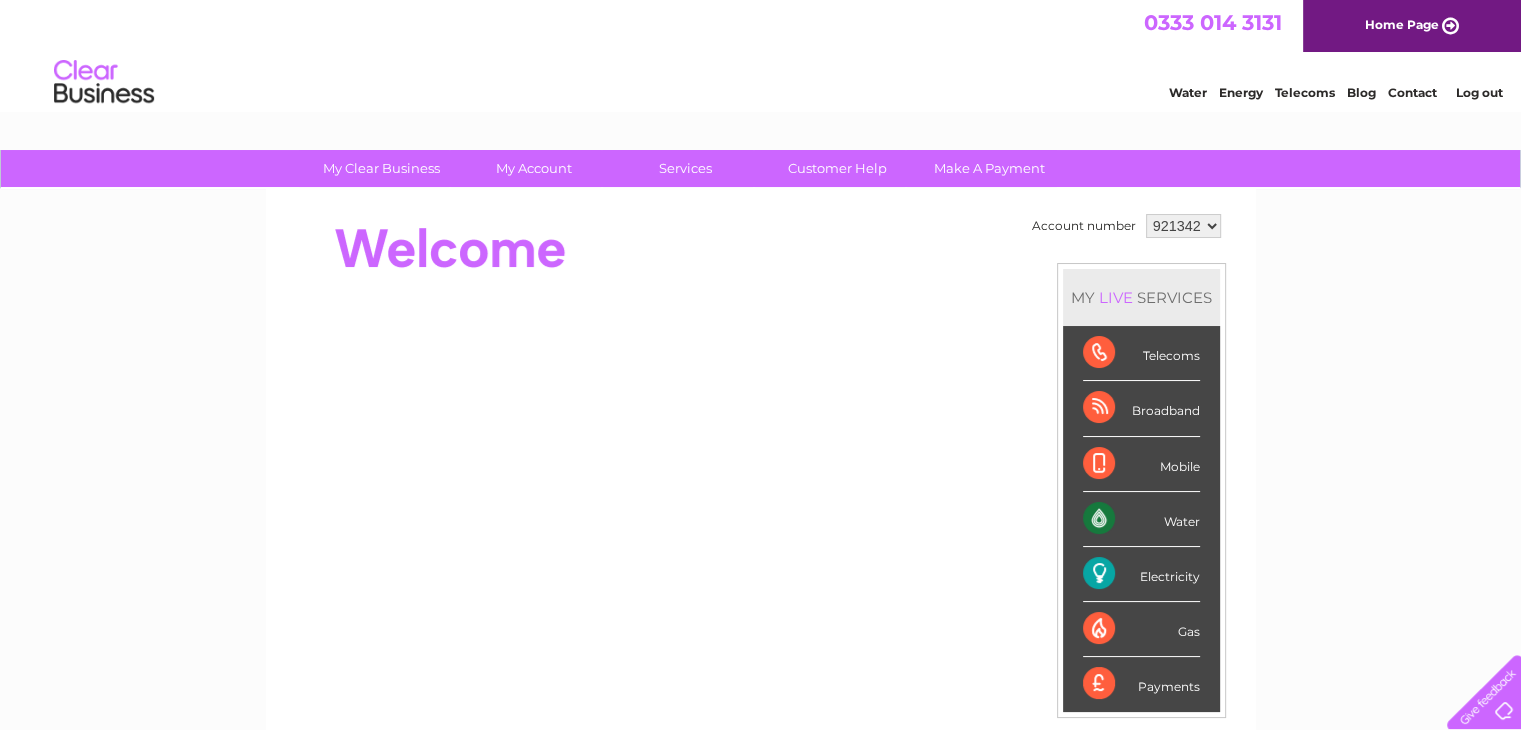scroll, scrollTop: 0, scrollLeft: 0, axis: both 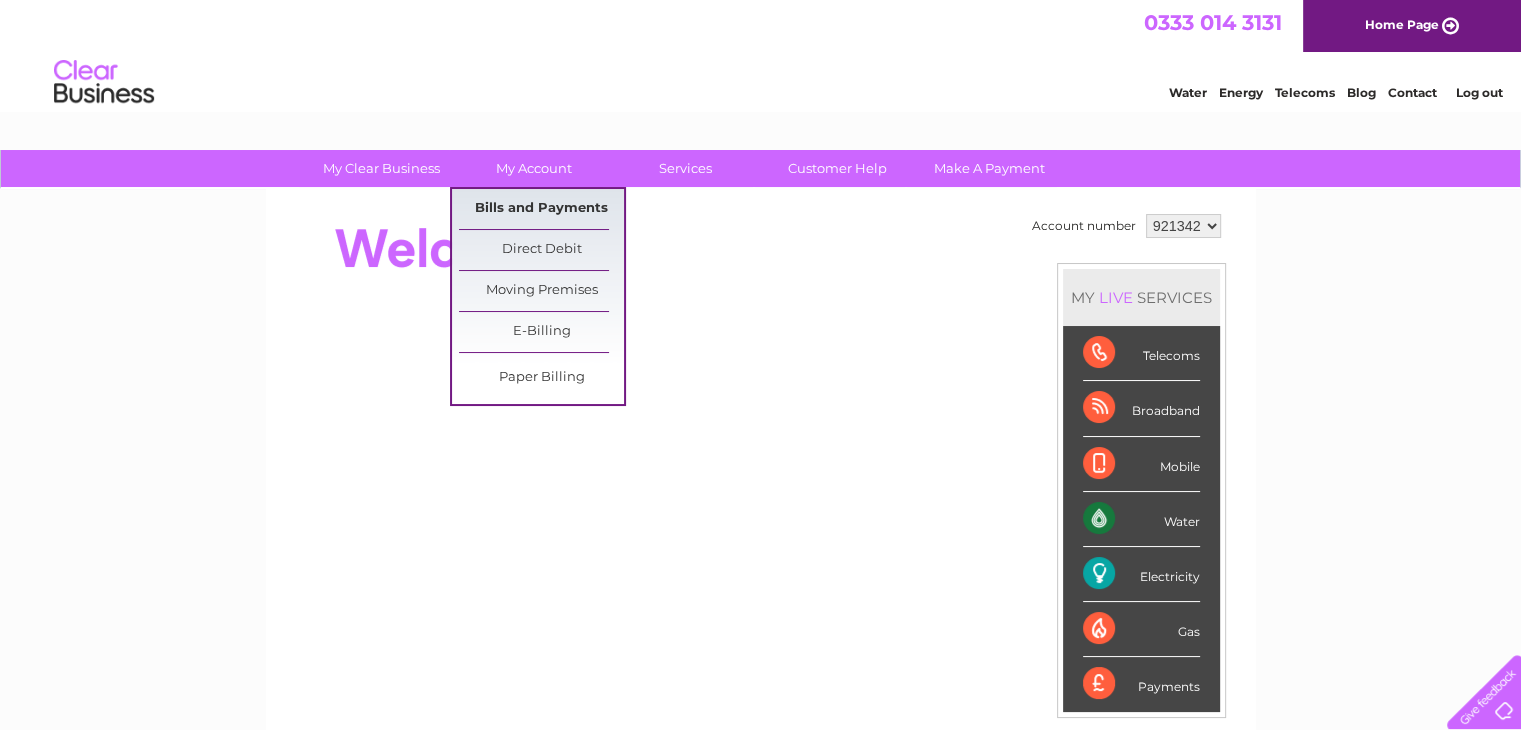 click on "Bills and Payments" at bounding box center [541, 209] 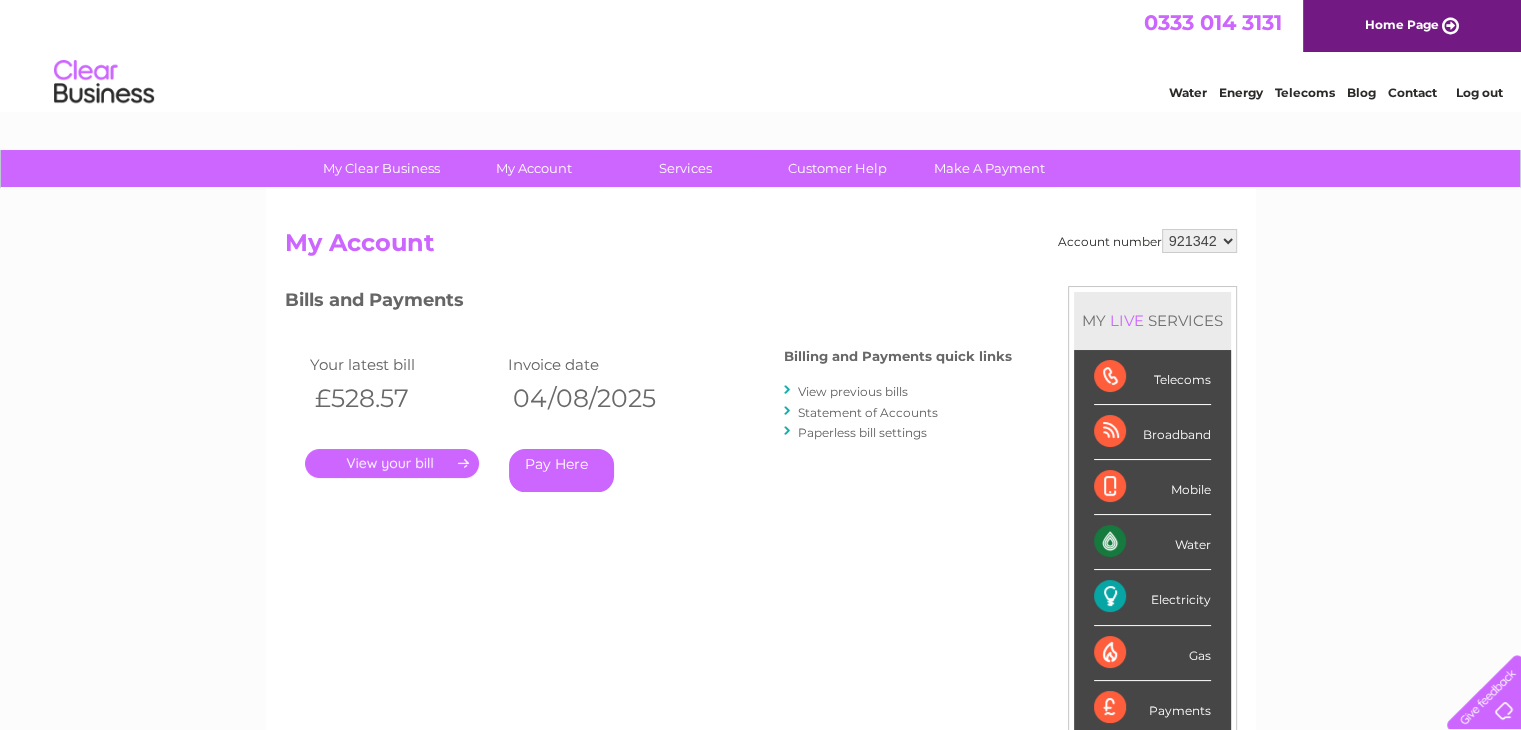 scroll, scrollTop: 0, scrollLeft: 0, axis: both 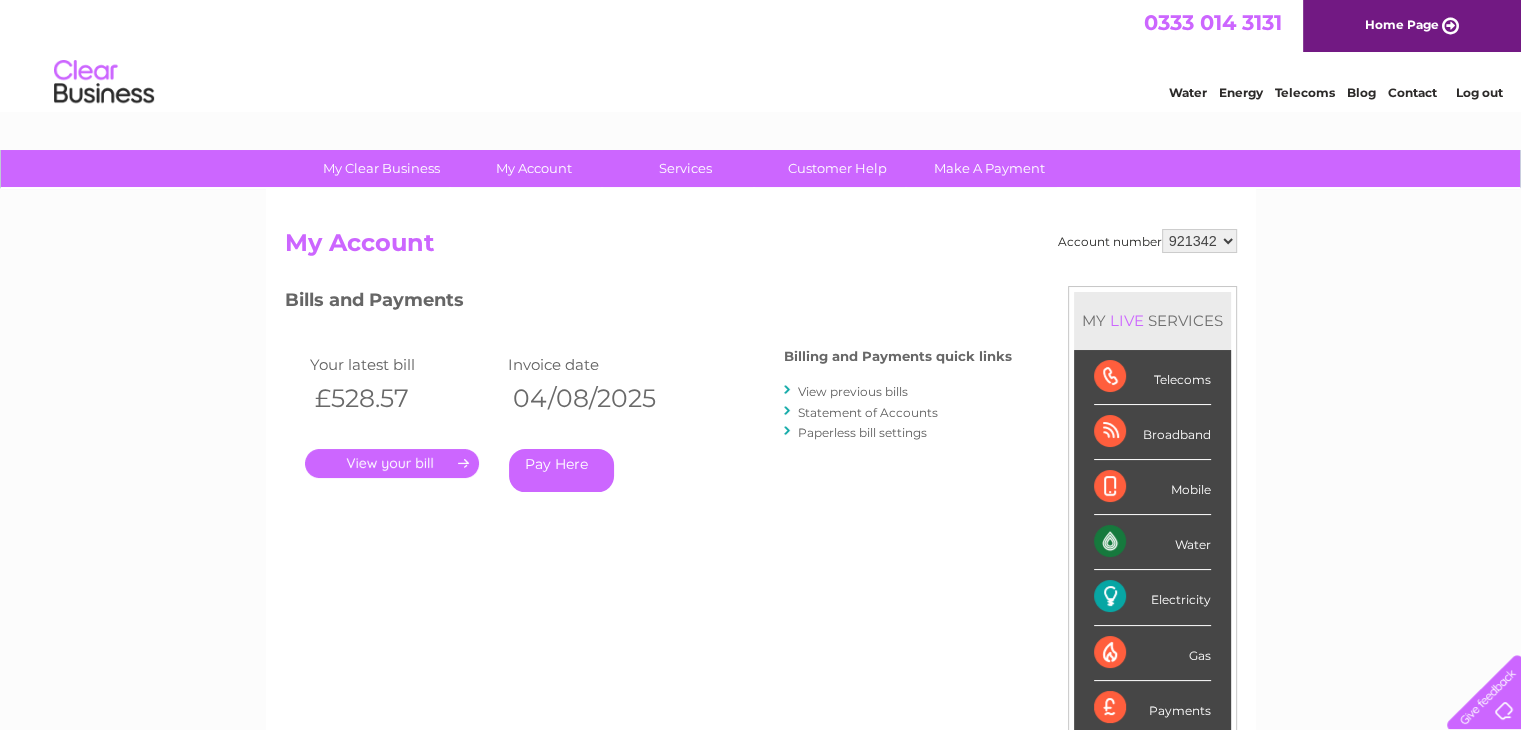 click on "." at bounding box center (392, 463) 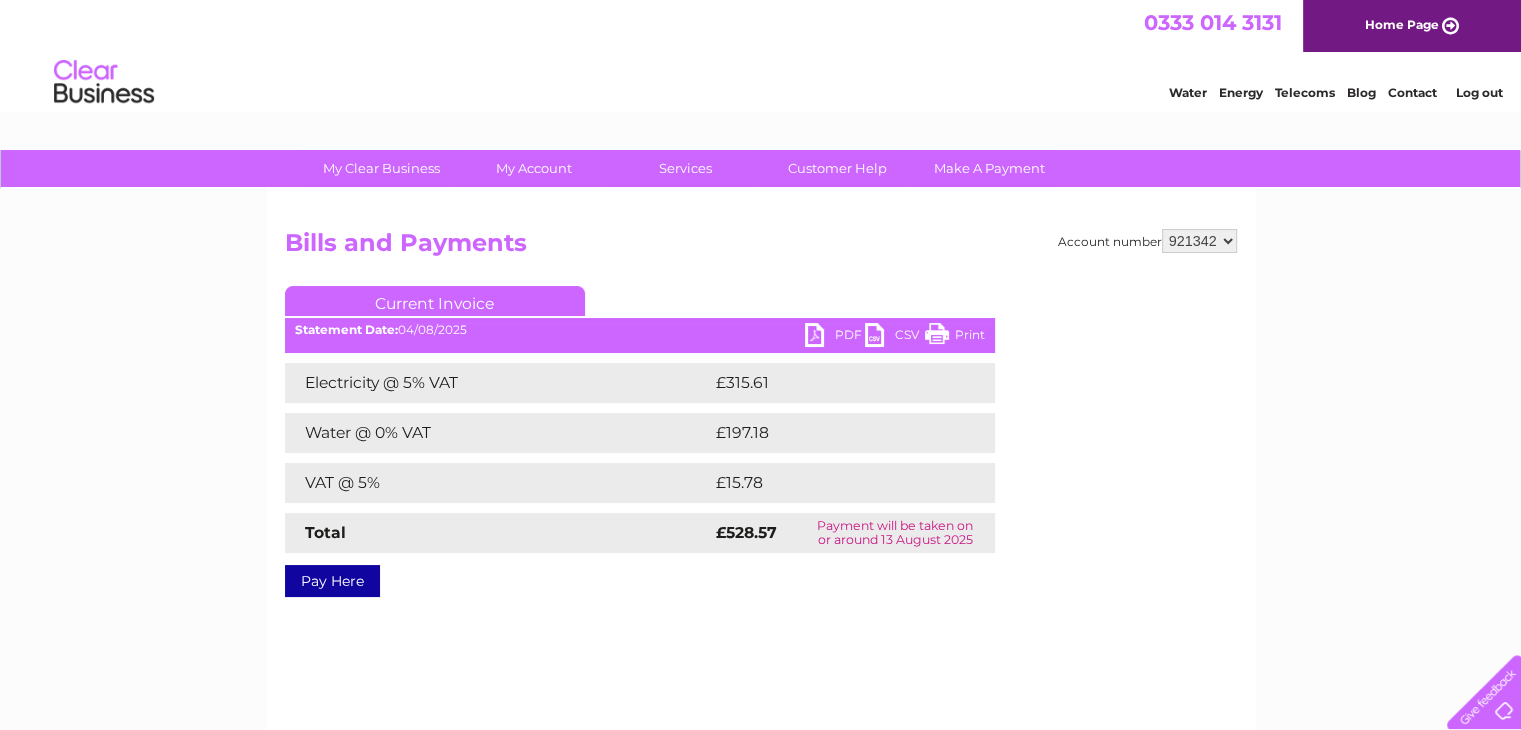 scroll, scrollTop: 0, scrollLeft: 0, axis: both 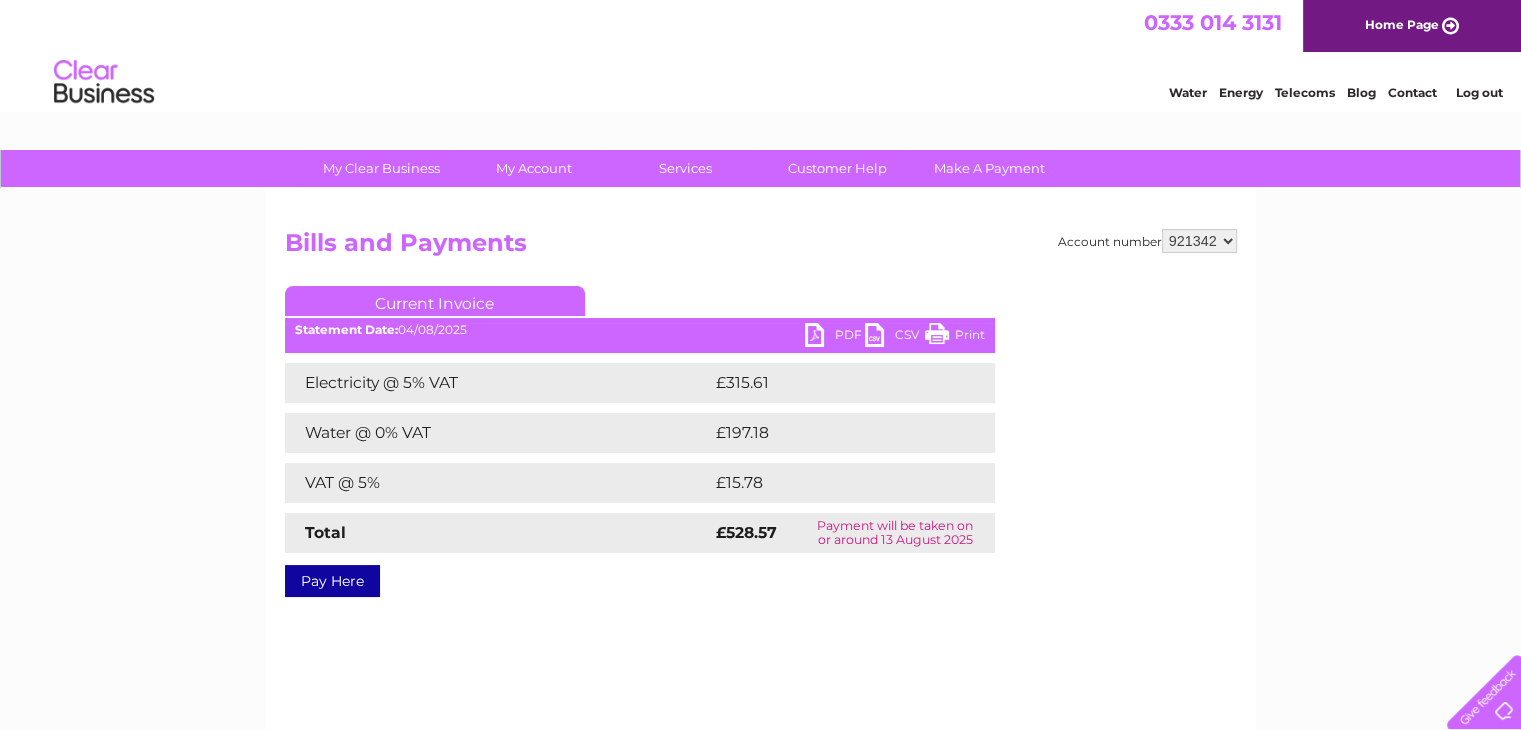 click on "PDF" at bounding box center [835, 337] 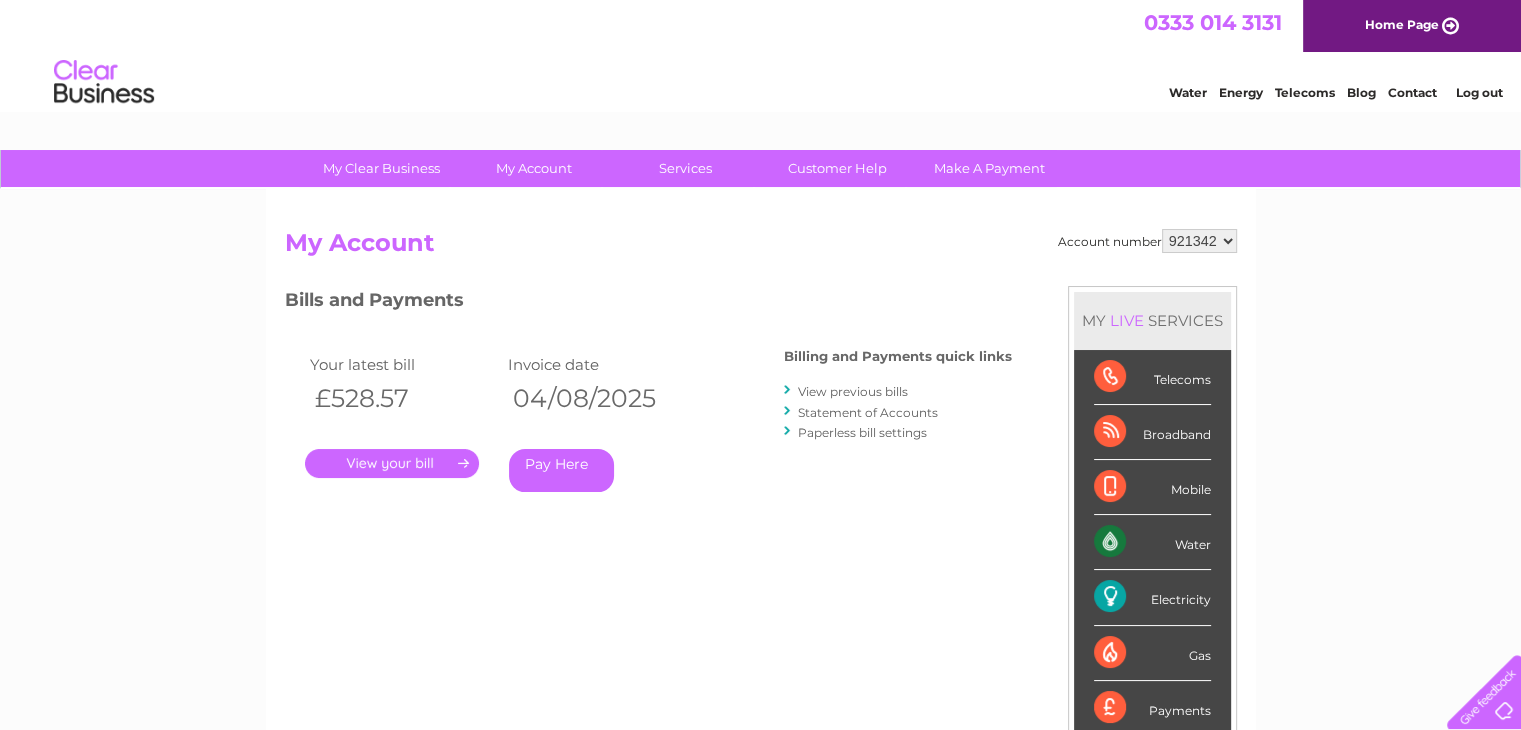 scroll, scrollTop: 0, scrollLeft: 0, axis: both 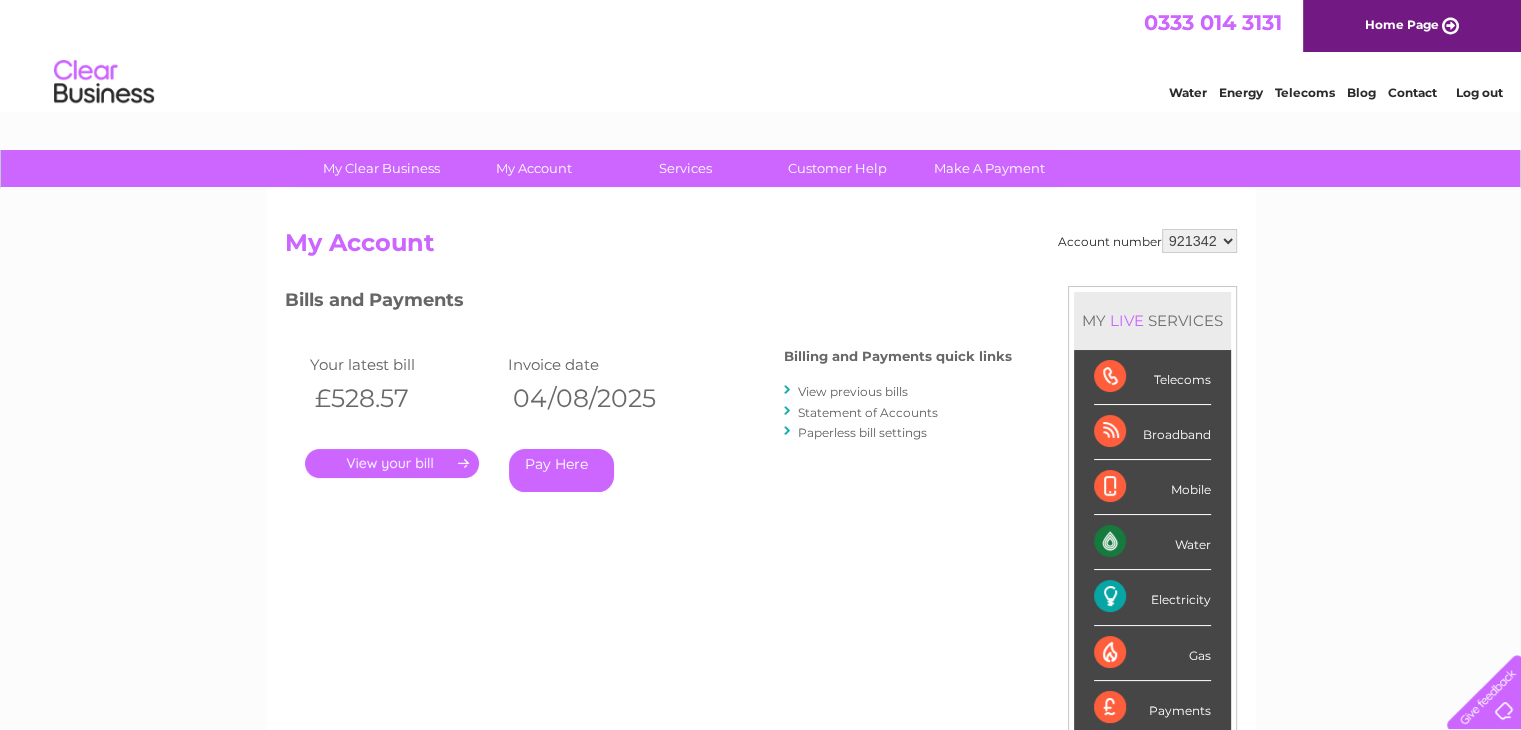 click on "View previous bills" at bounding box center [853, 391] 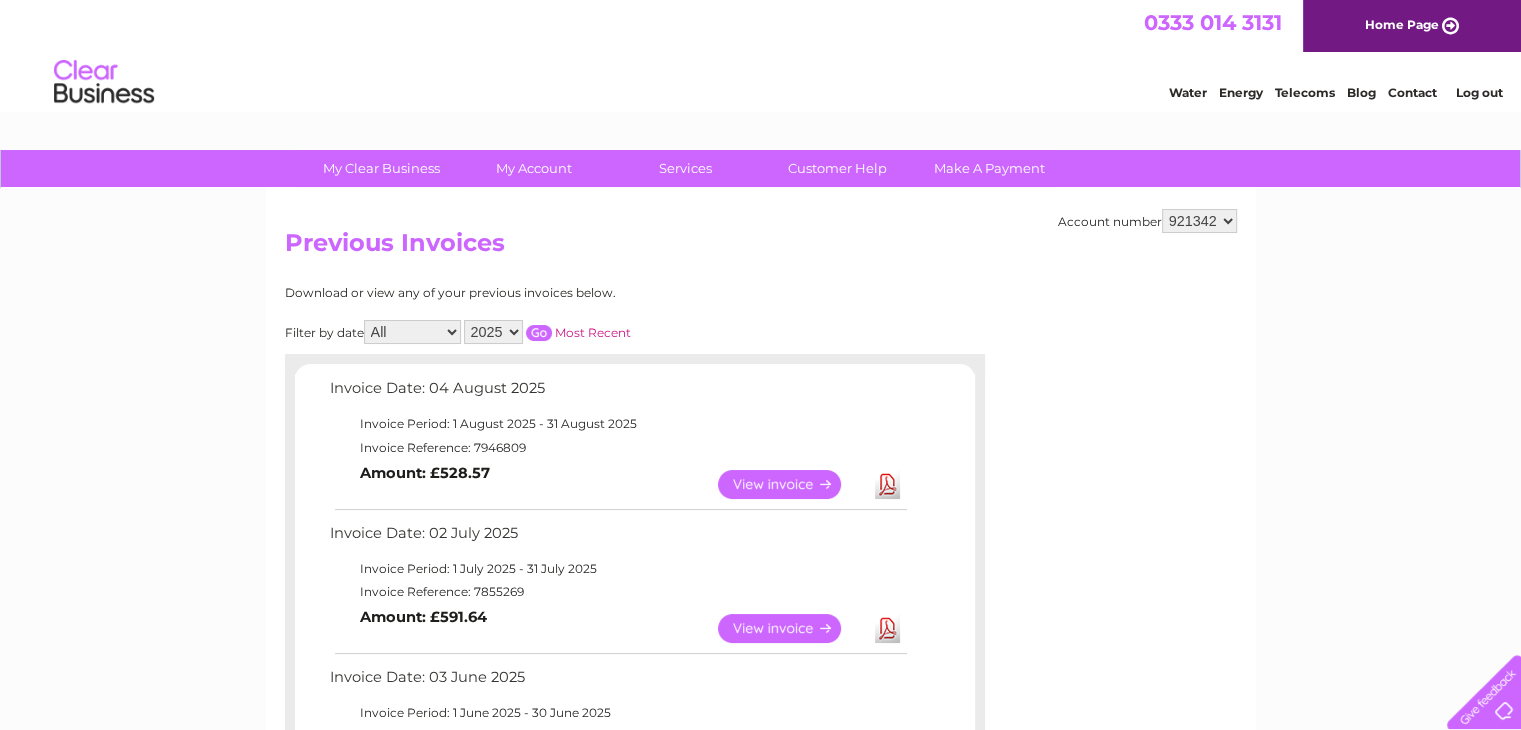 scroll, scrollTop: 0, scrollLeft: 0, axis: both 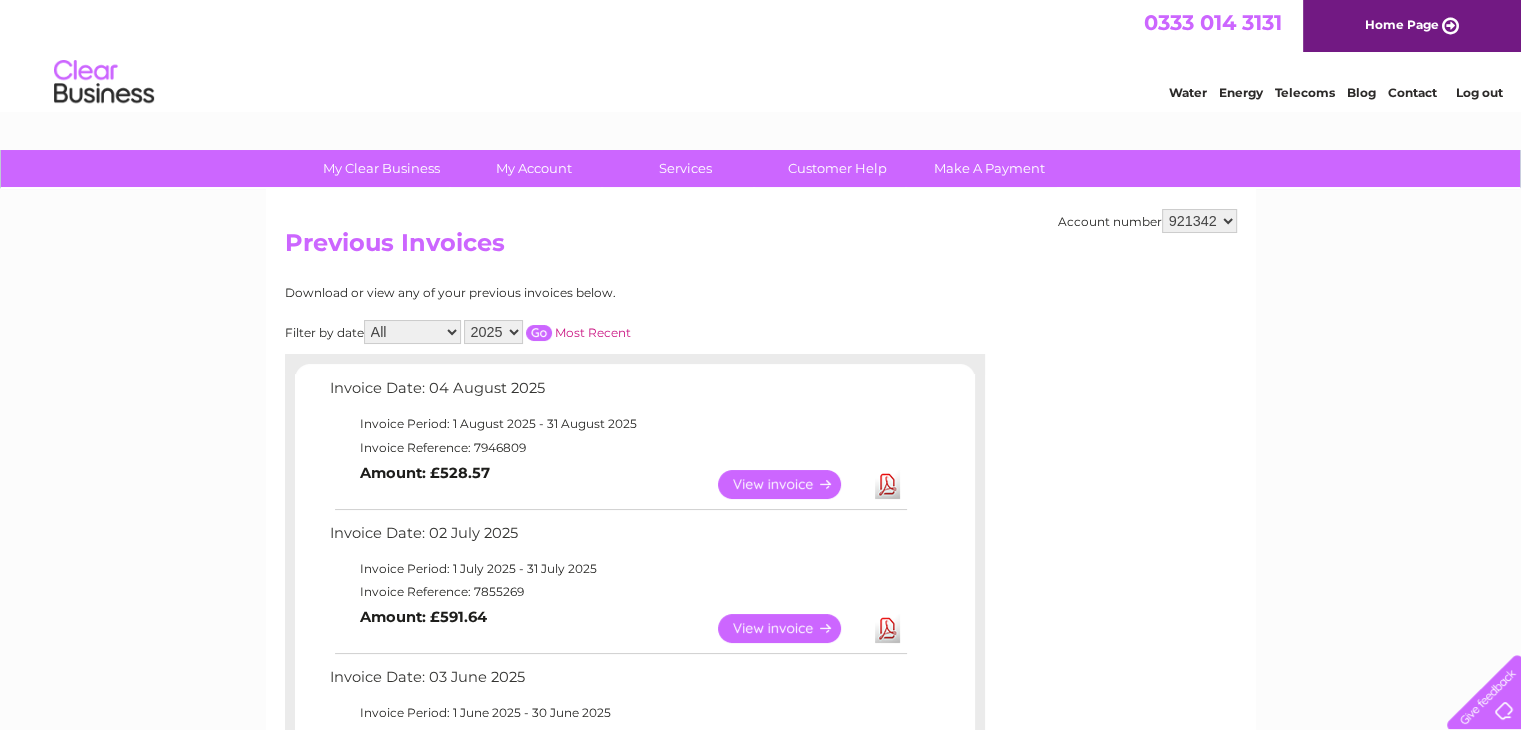 click on "View" at bounding box center (791, 628) 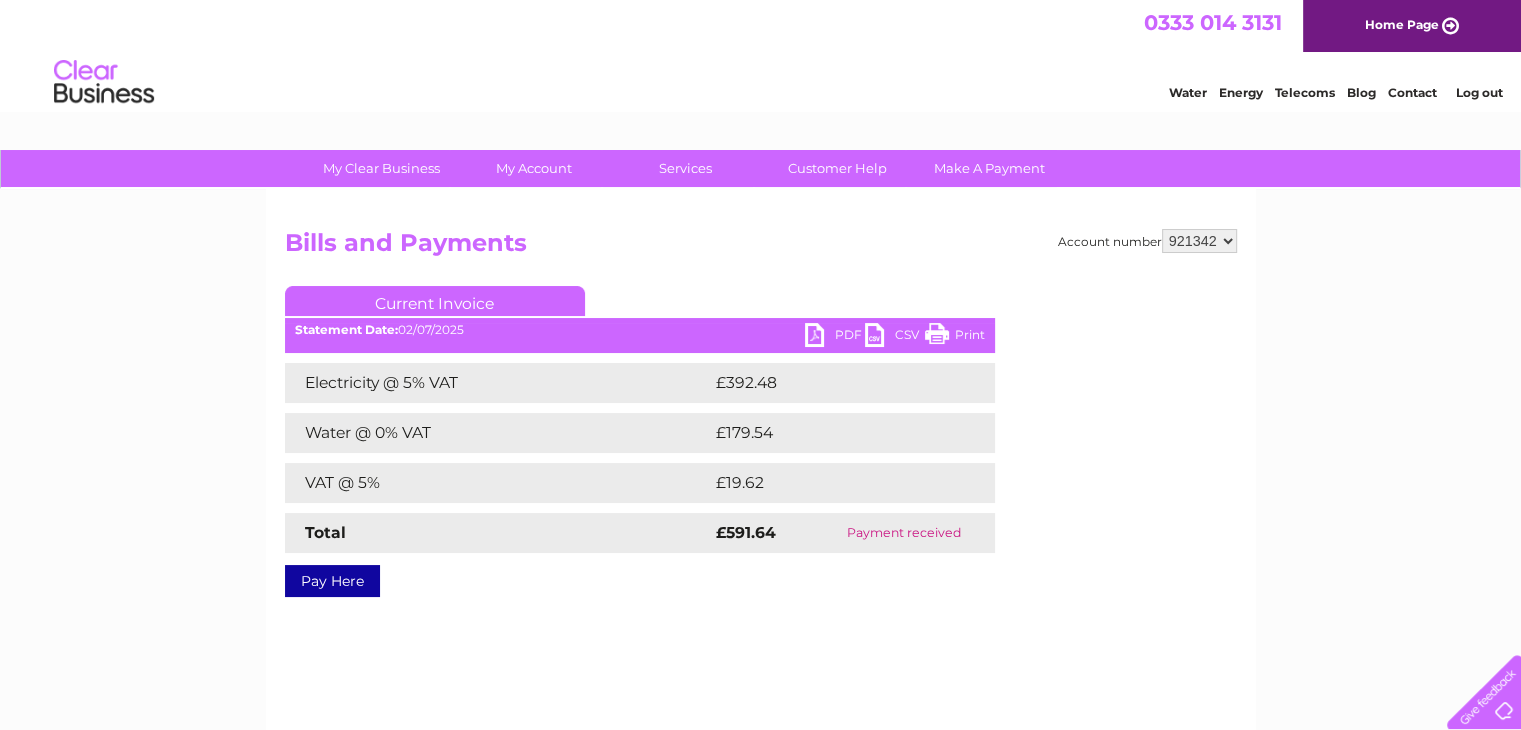 scroll, scrollTop: 0, scrollLeft: 0, axis: both 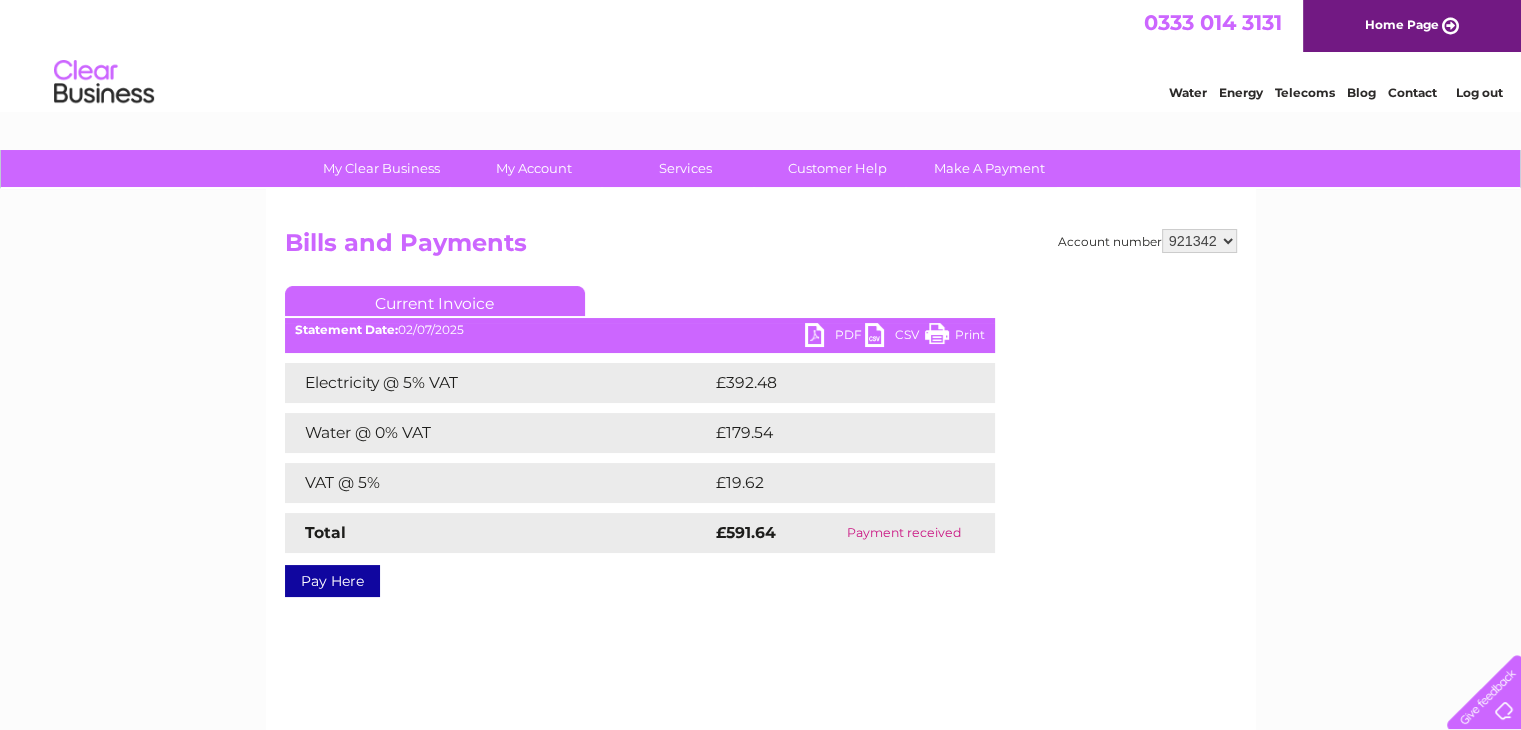 click on "PDF" at bounding box center [835, 337] 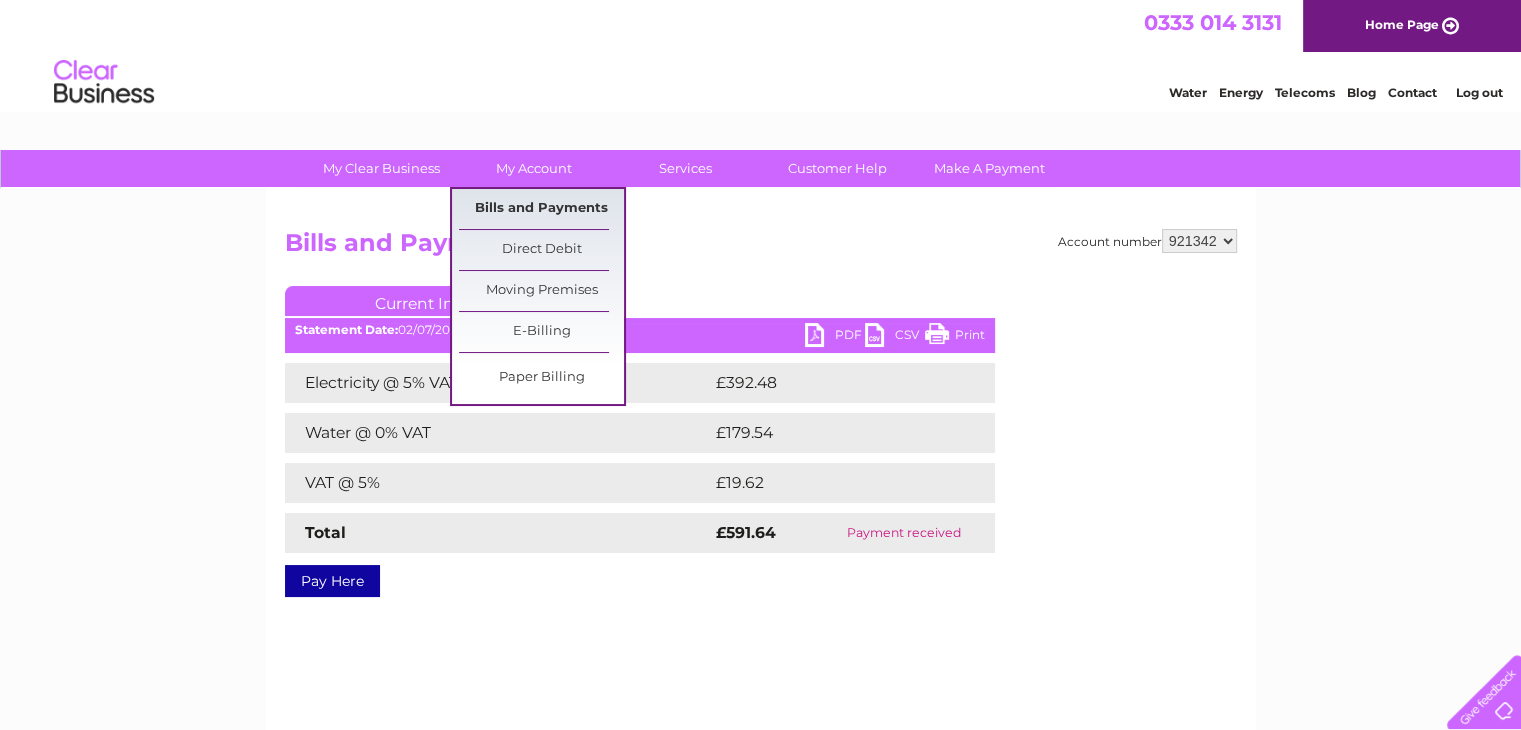 click on "Bills and Payments" at bounding box center [541, 209] 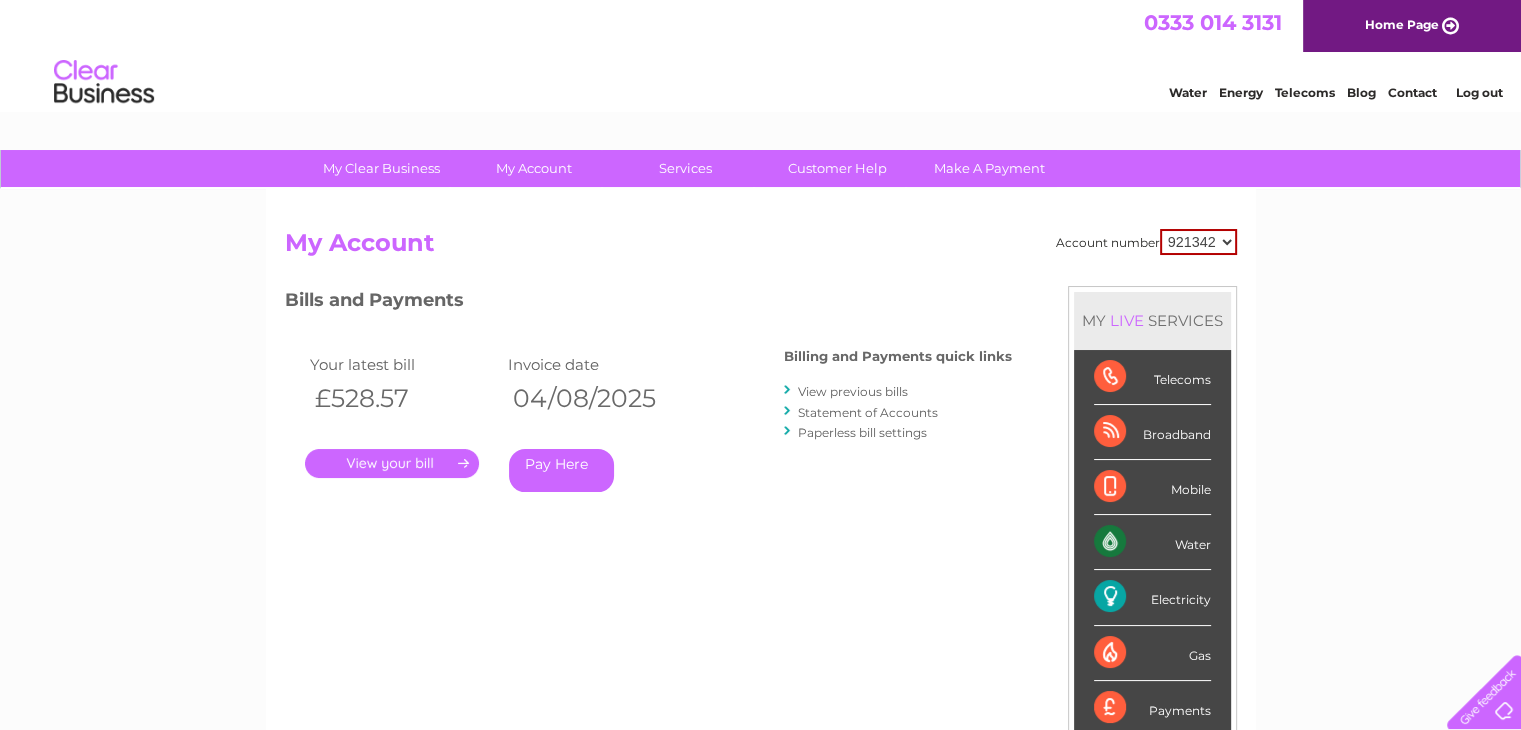 scroll, scrollTop: 0, scrollLeft: 0, axis: both 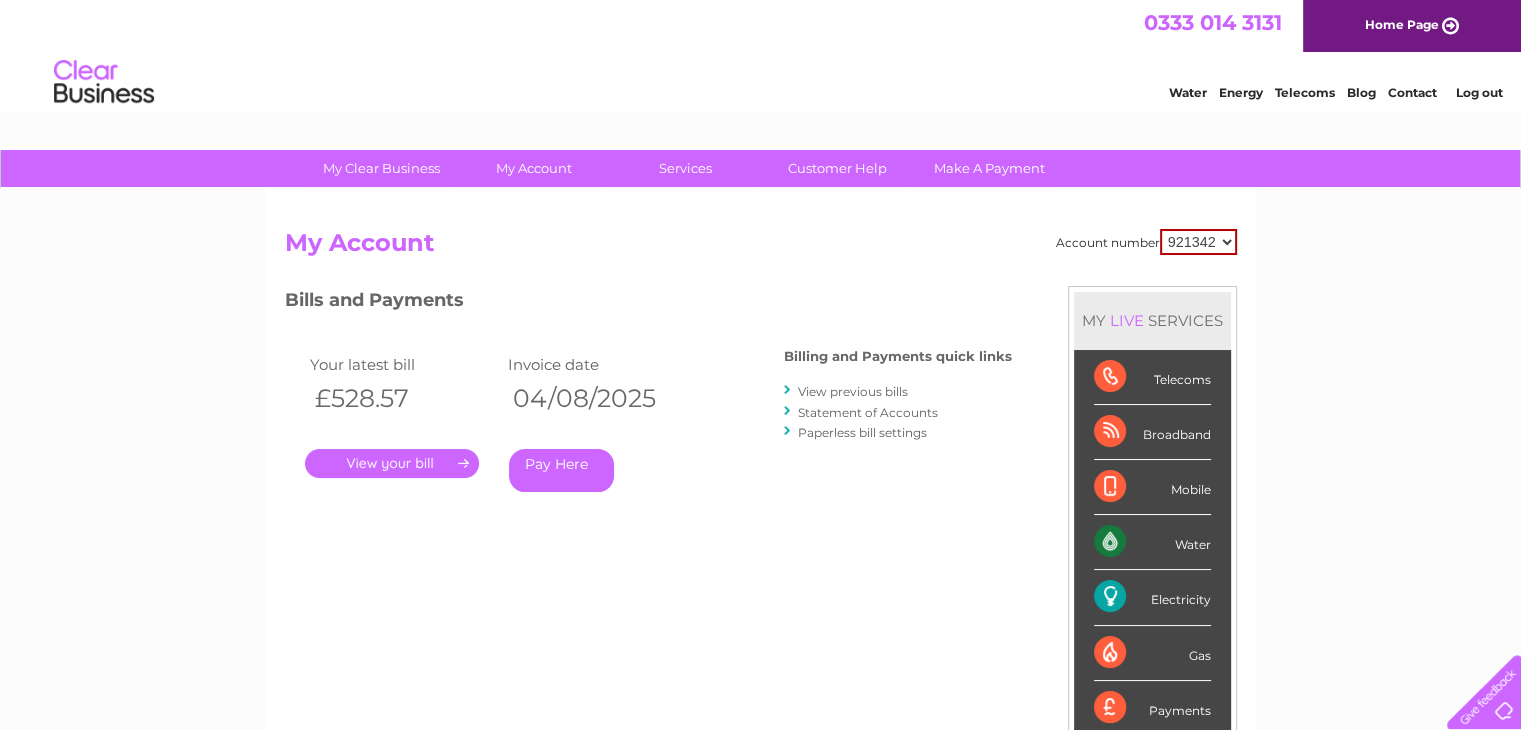click on "View previous bills" at bounding box center [853, 391] 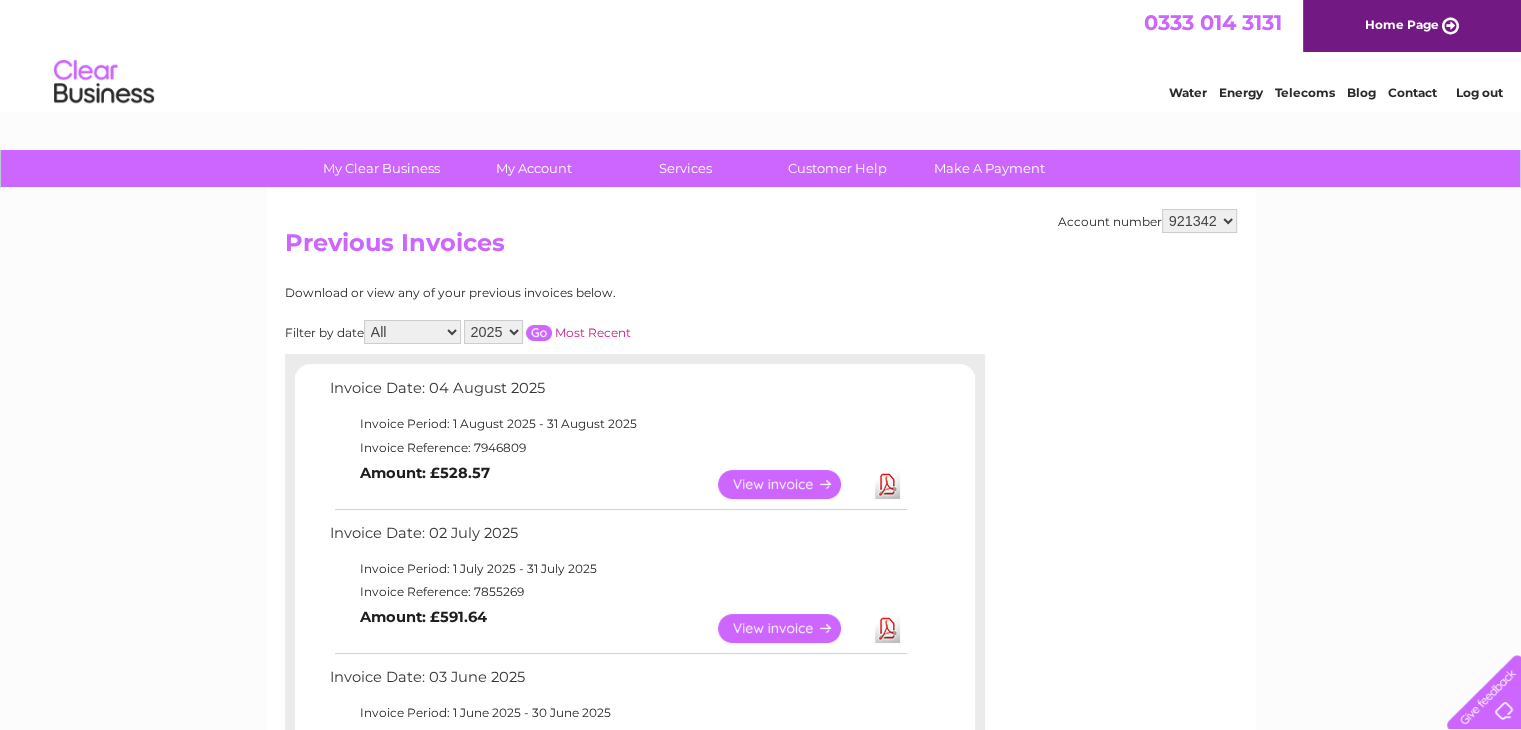 scroll, scrollTop: 0, scrollLeft: 0, axis: both 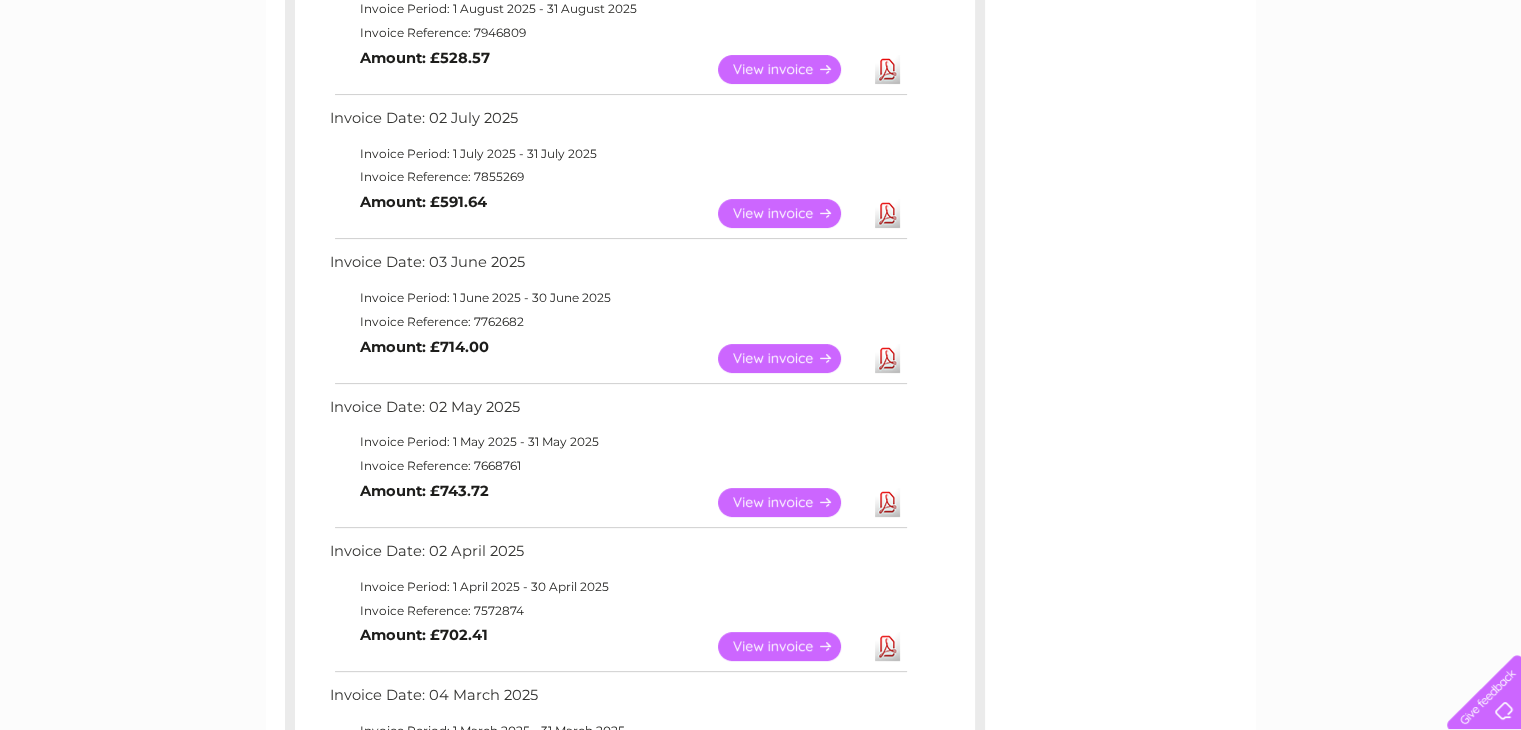click on "View" at bounding box center [791, 358] 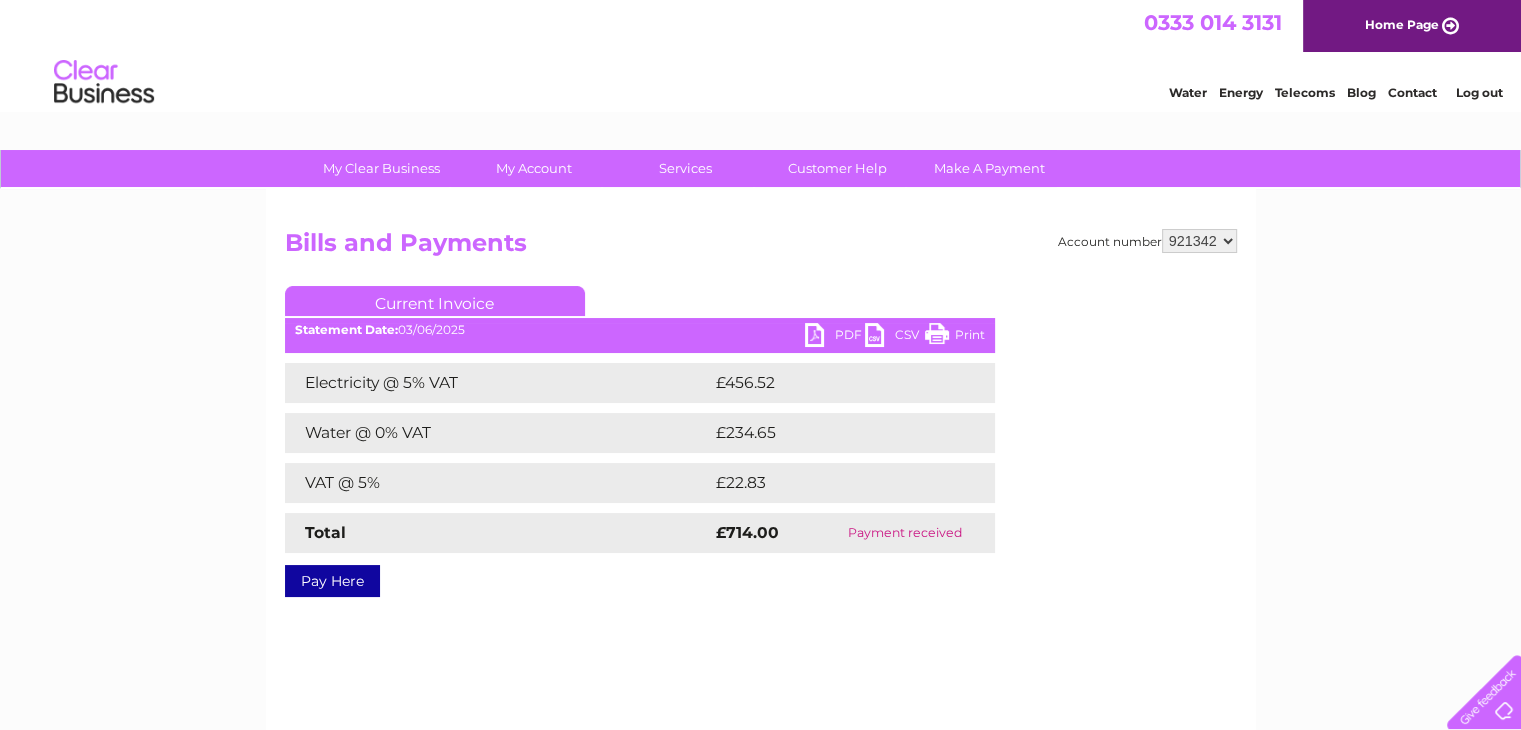 scroll, scrollTop: 0, scrollLeft: 0, axis: both 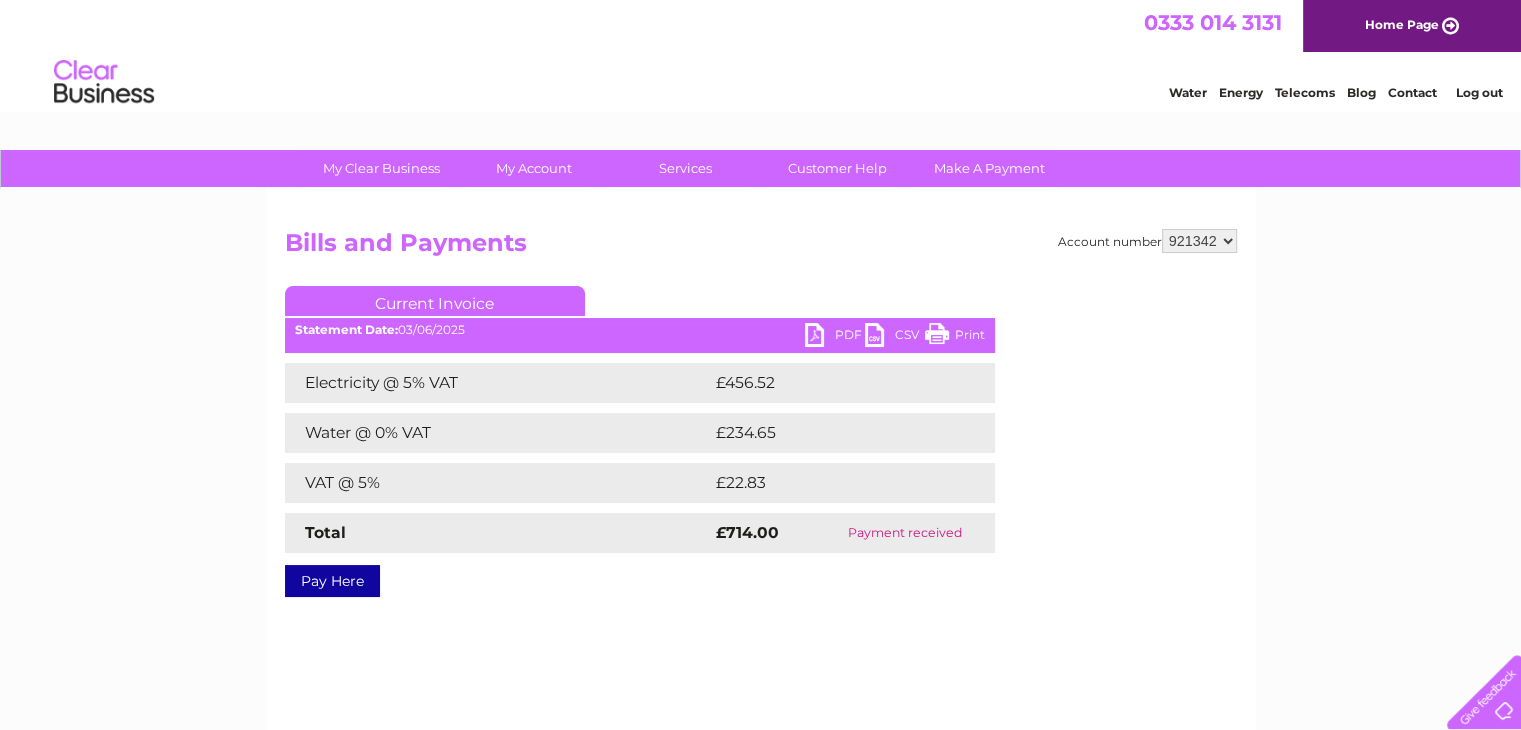 click on "PDF" at bounding box center (835, 337) 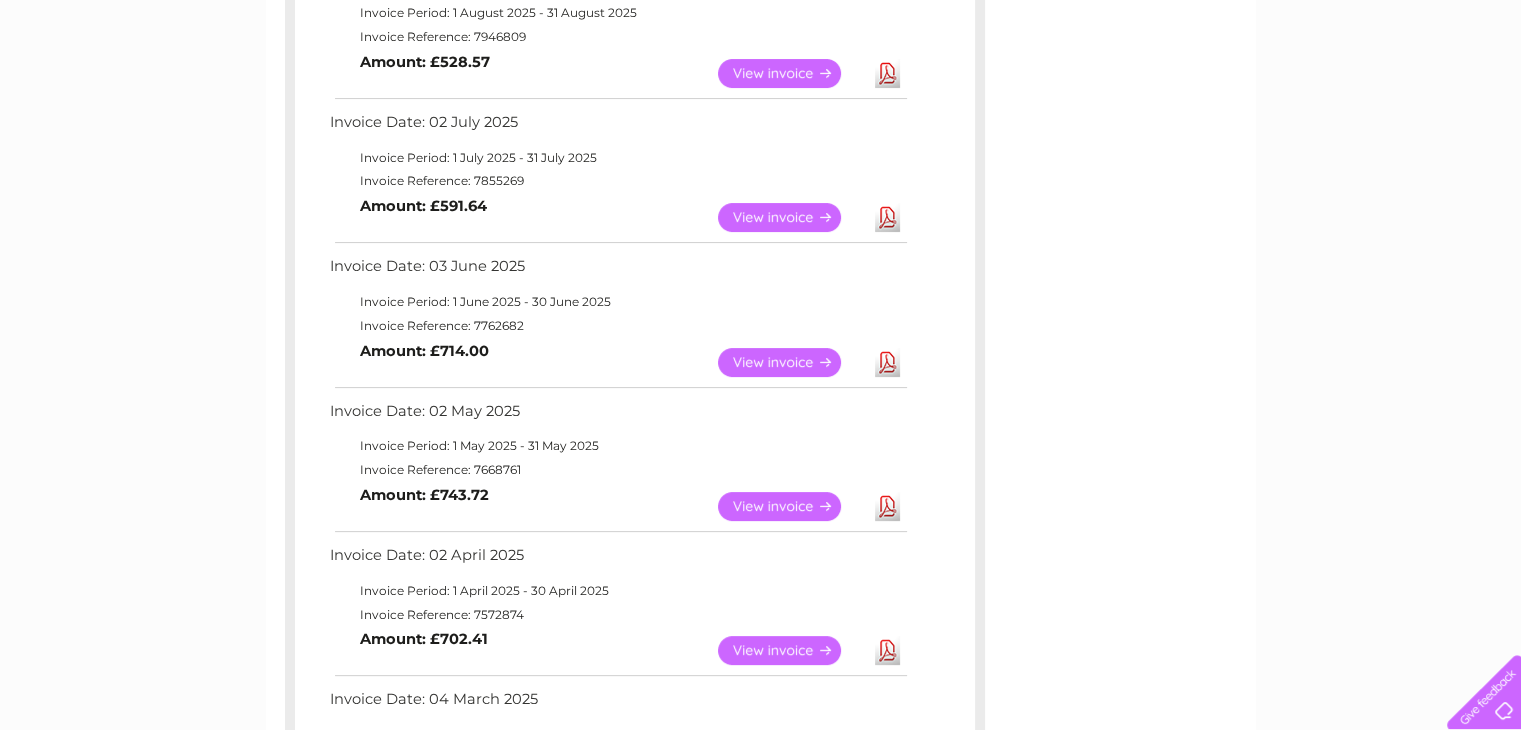 scroll, scrollTop: 0, scrollLeft: 0, axis: both 